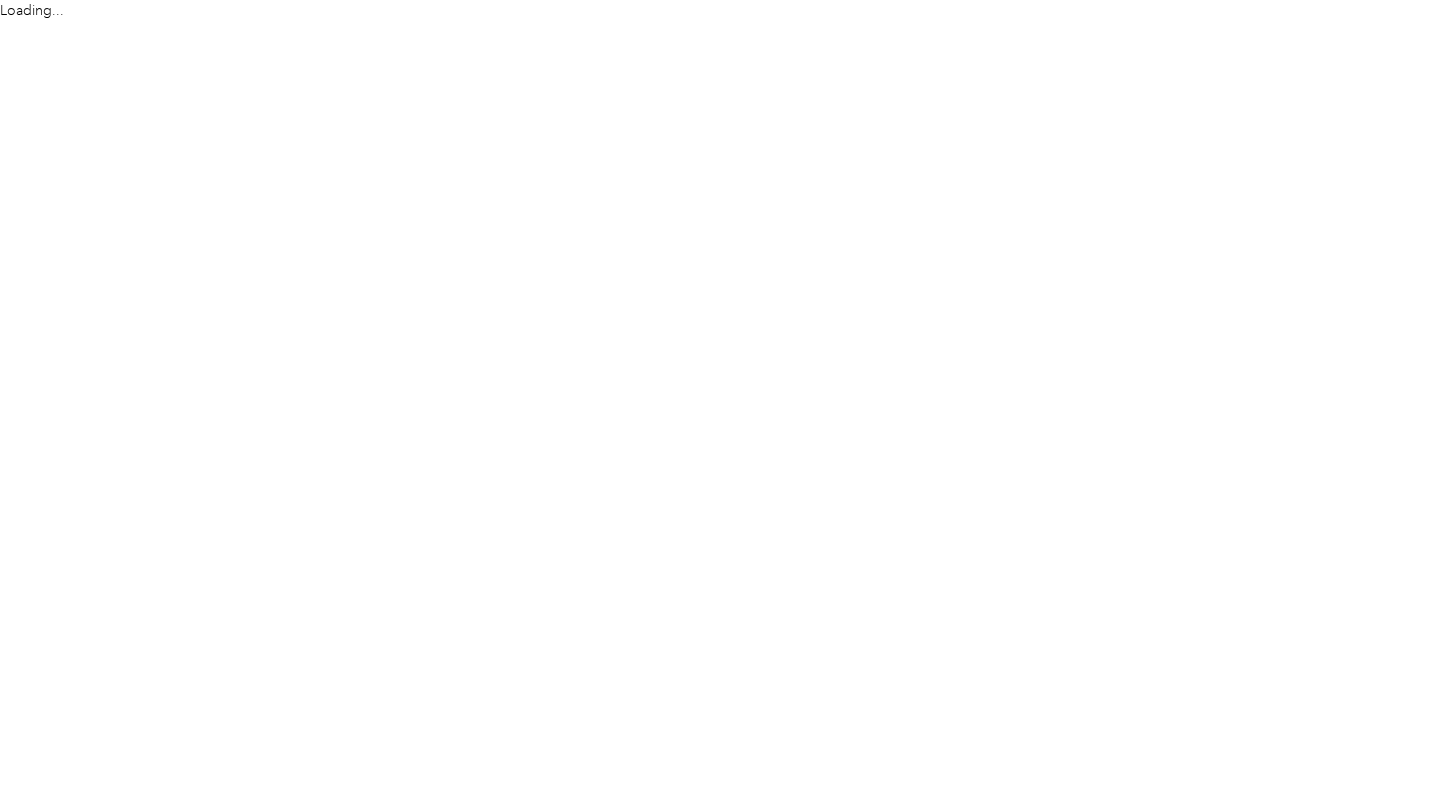 scroll, scrollTop: 0, scrollLeft: 0, axis: both 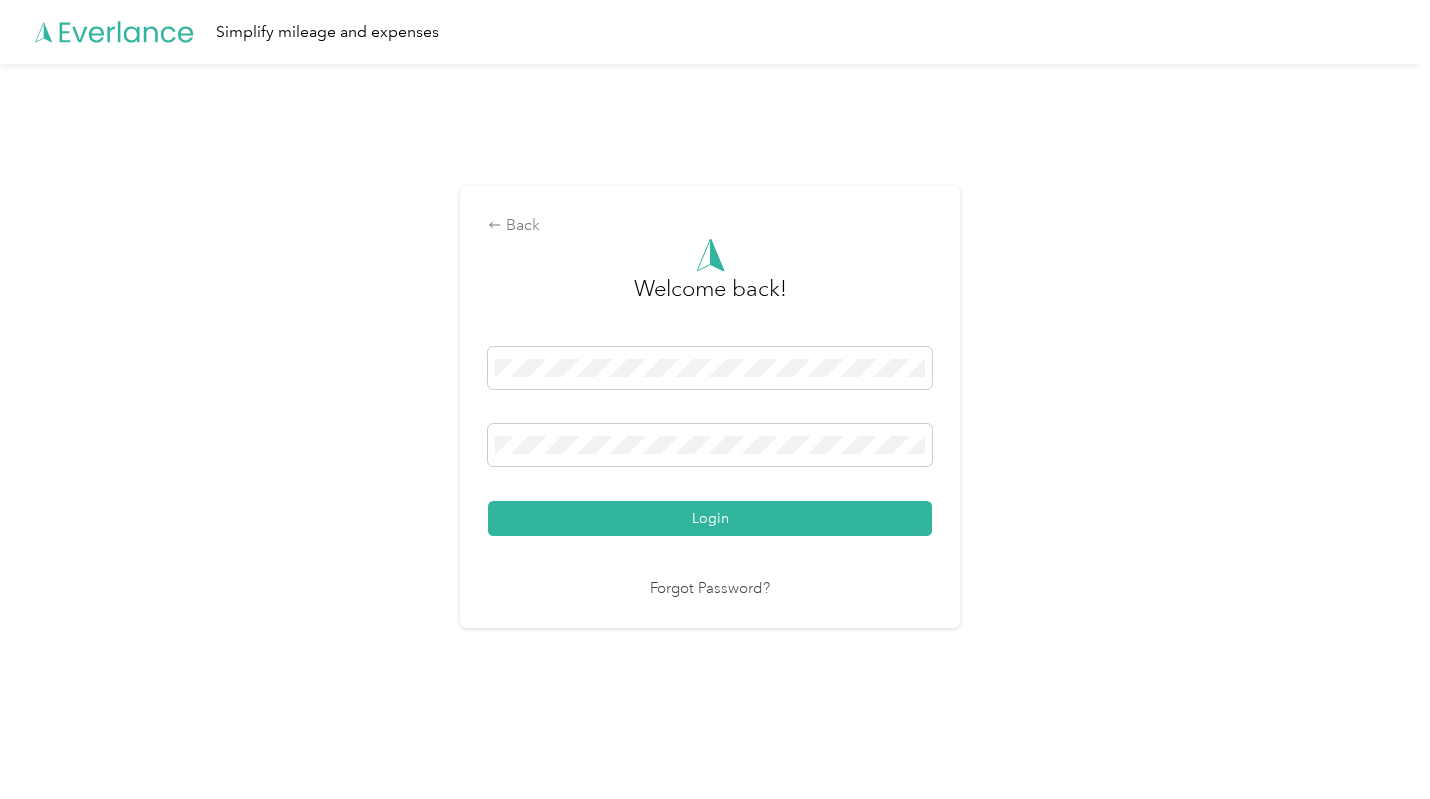 click on "Login" at bounding box center [710, 518] 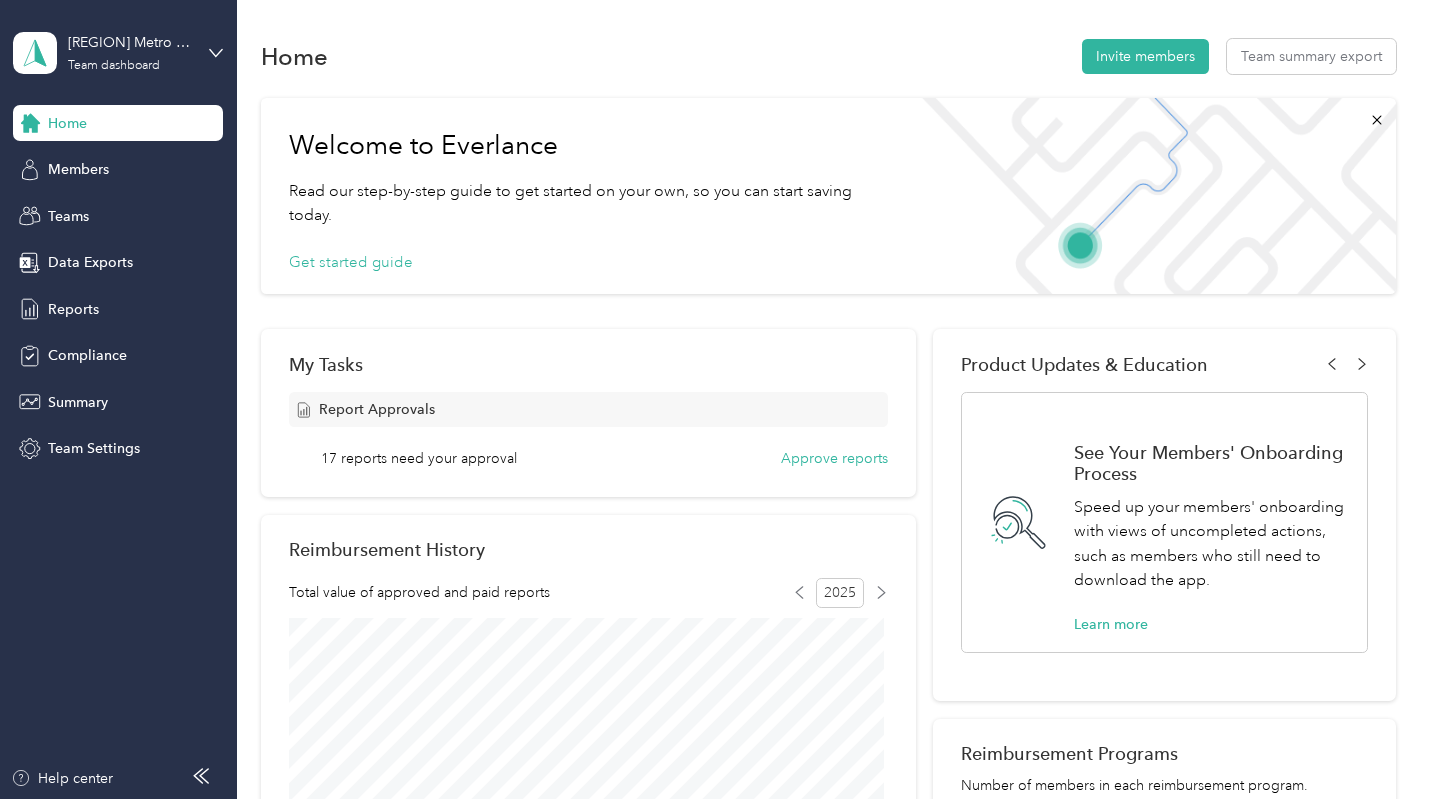 click on "Reports" at bounding box center [73, 309] 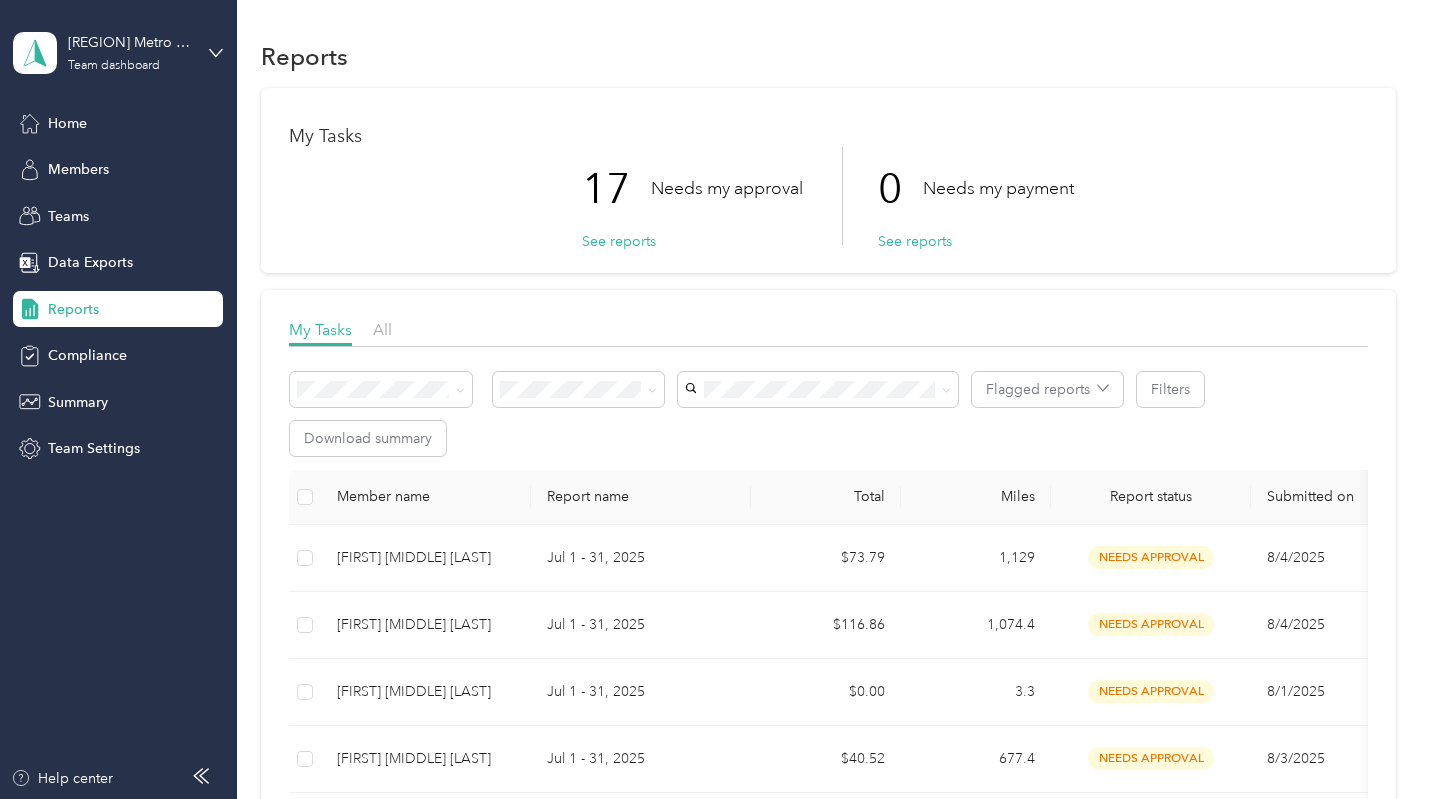 scroll, scrollTop: 100, scrollLeft: 0, axis: vertical 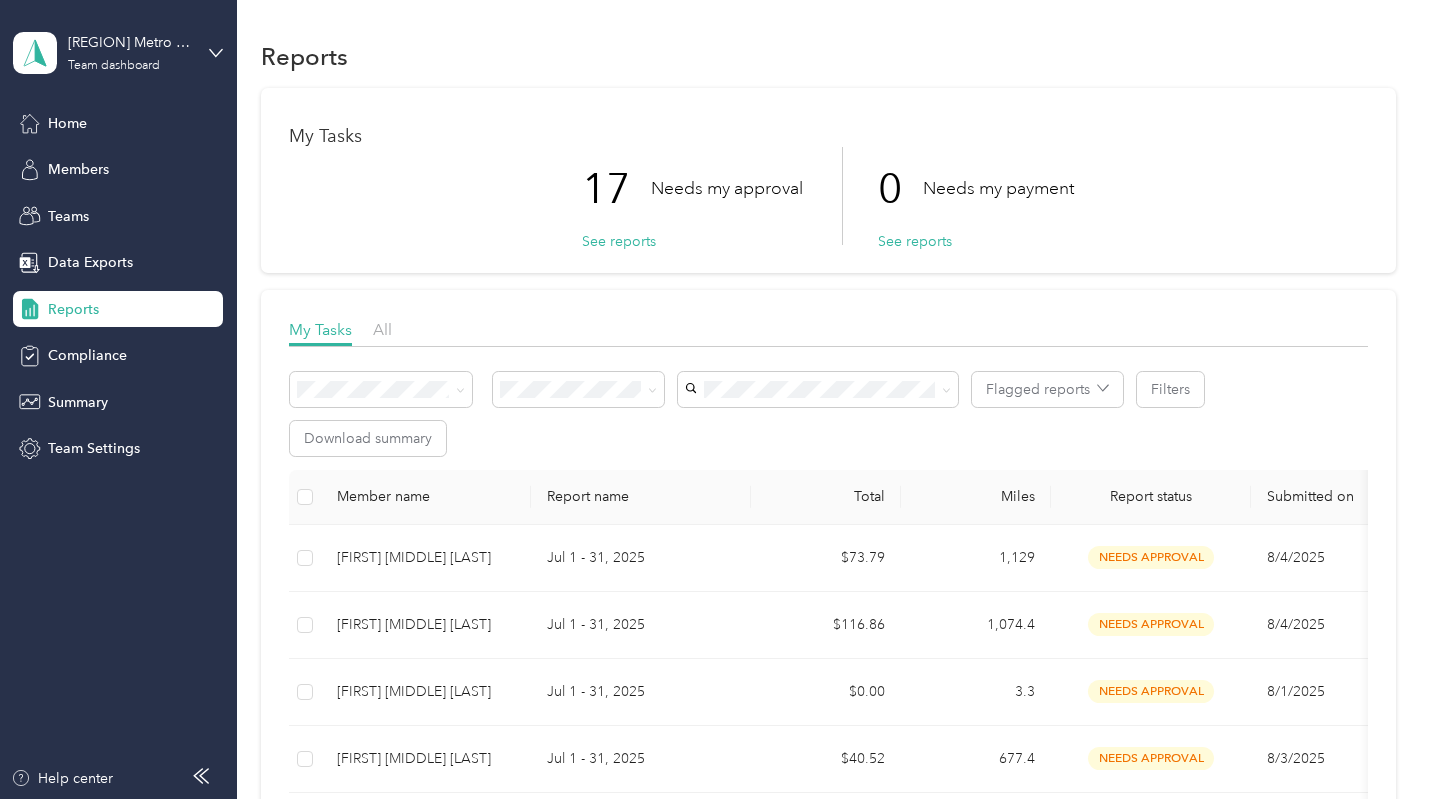 click on "See reports" at bounding box center (619, 241) 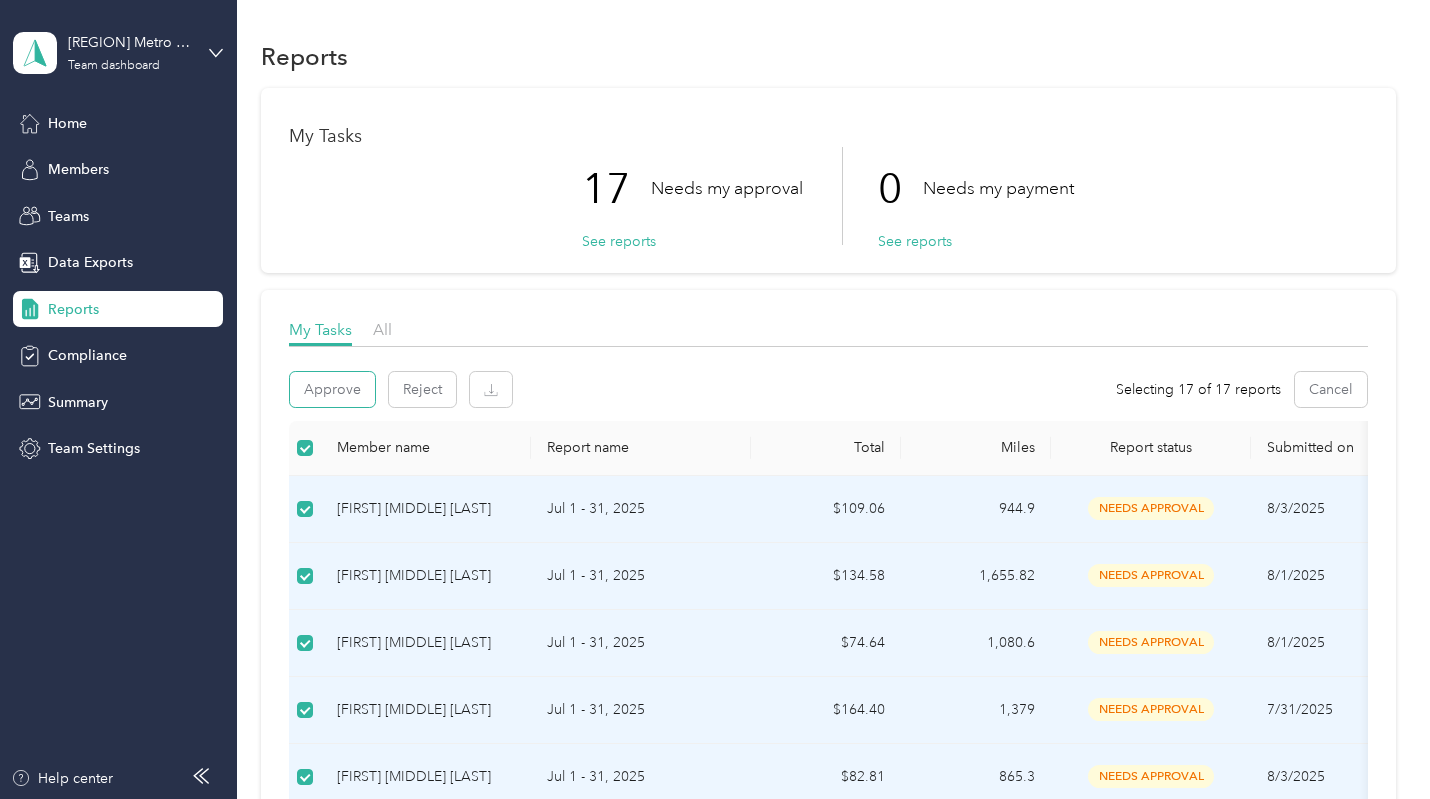 click on "Approve" at bounding box center [332, 389] 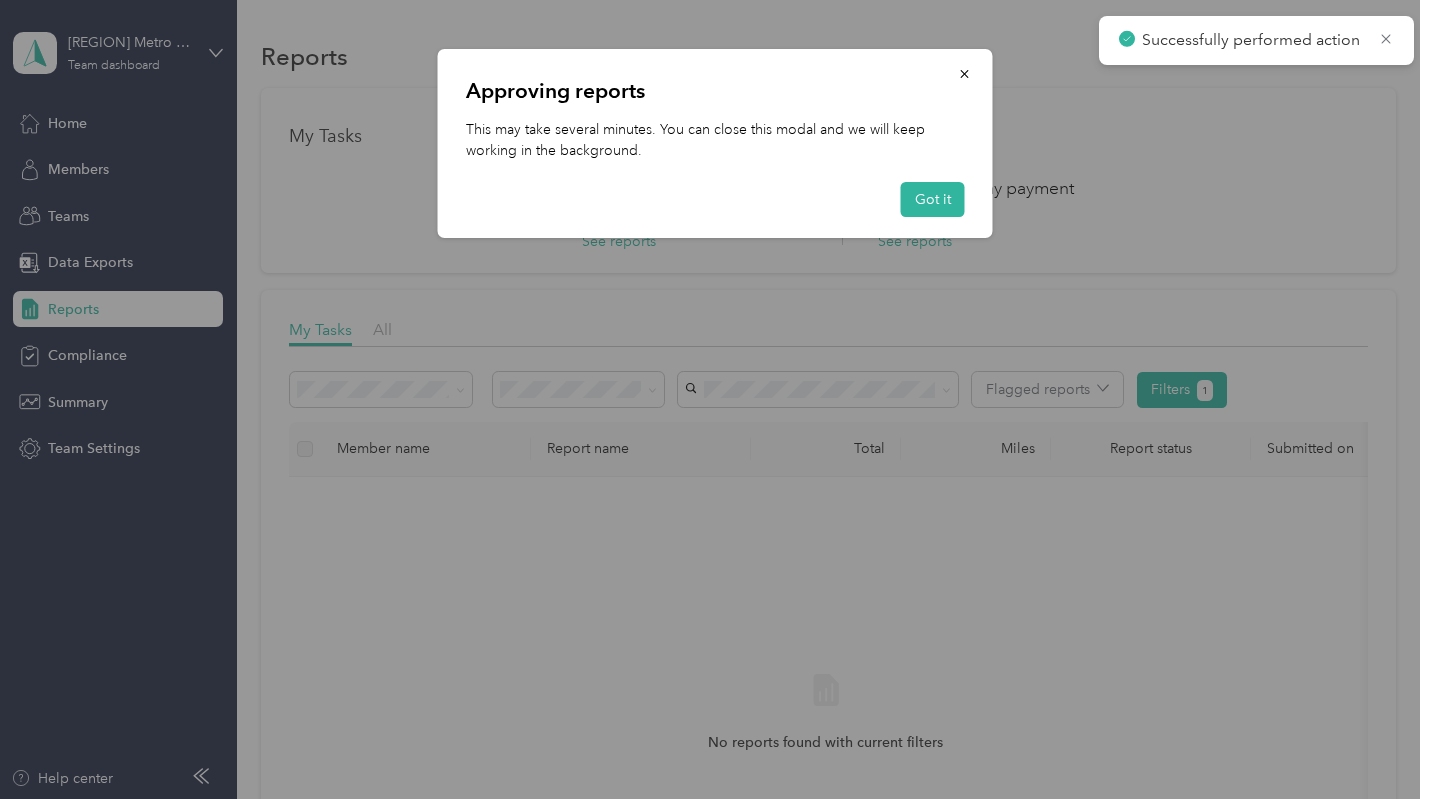 click on "Got it" at bounding box center (933, 199) 